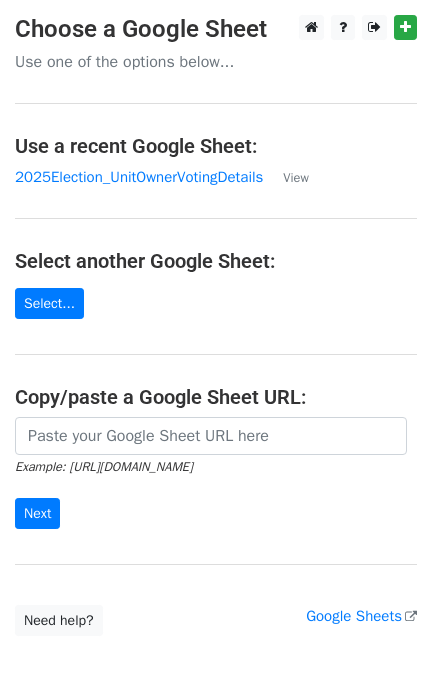 scroll, scrollTop: 0, scrollLeft: 0, axis: both 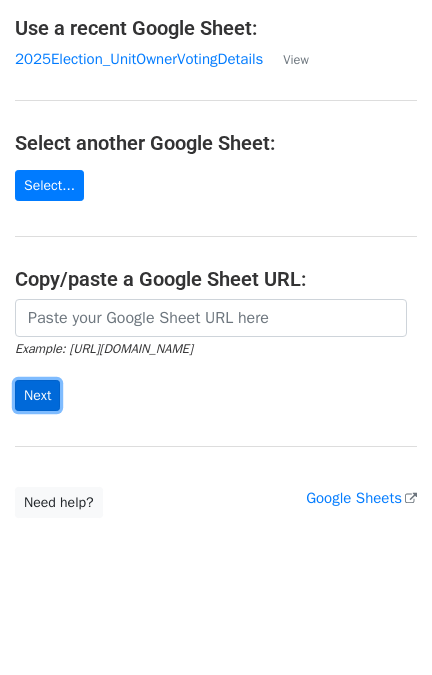 click on "Next" at bounding box center [37, 395] 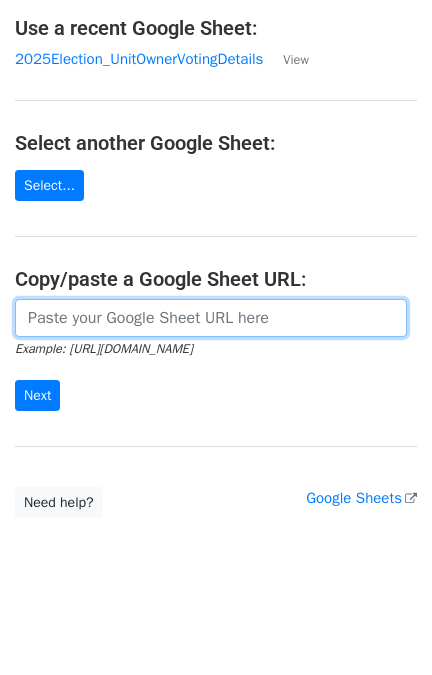 click at bounding box center (211, 318) 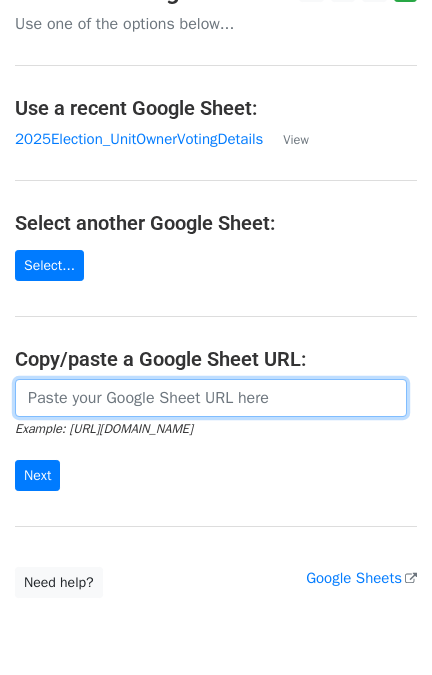 scroll, scrollTop: 0, scrollLeft: 0, axis: both 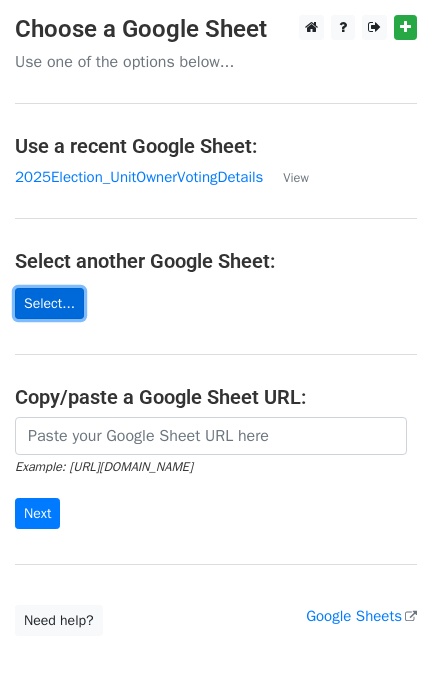 click on "Select..." at bounding box center [49, 303] 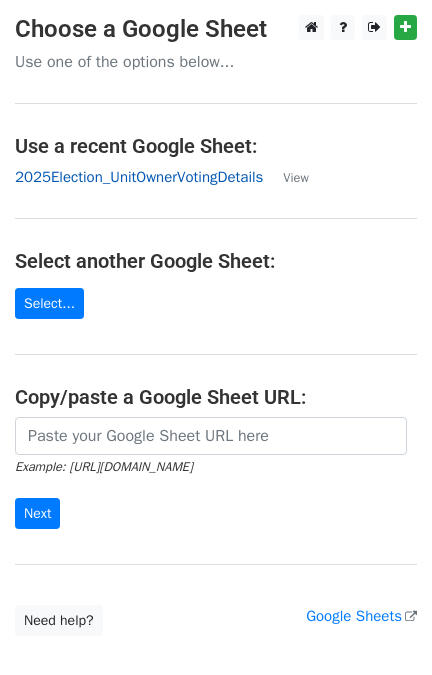 click on "2025Election_UnitOwnerVotingDetails" at bounding box center (139, 177) 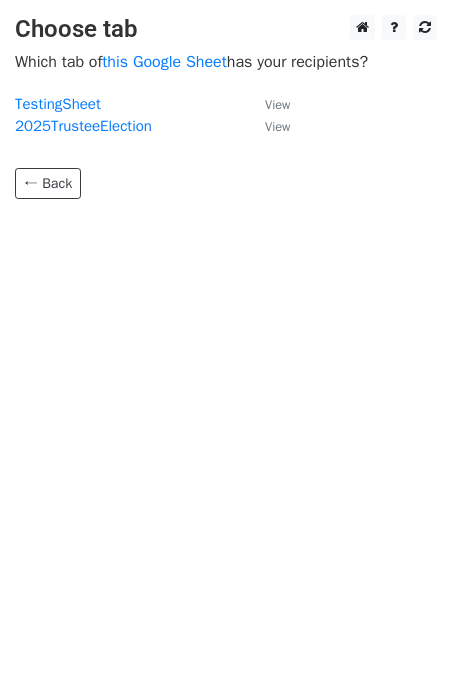 scroll, scrollTop: 0, scrollLeft: 0, axis: both 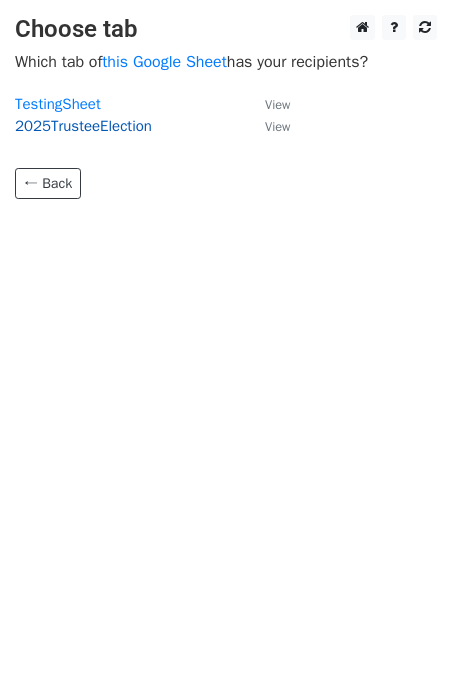 click on "2025TrusteeElection" at bounding box center [83, 126] 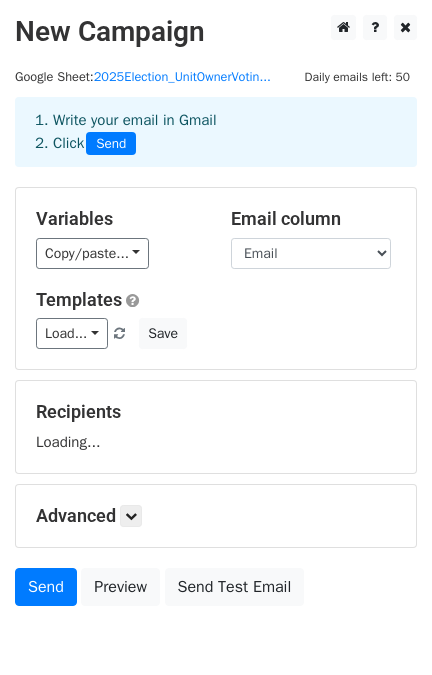 scroll, scrollTop: 0, scrollLeft: 0, axis: both 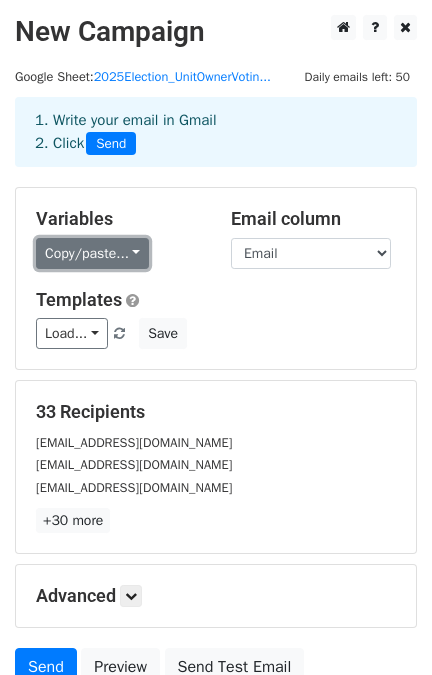 click on "Copy/paste..." at bounding box center [92, 253] 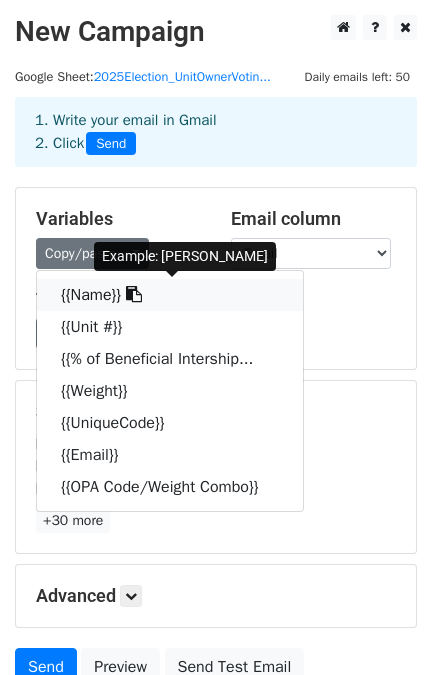 click on "{{Name}}" at bounding box center (170, 295) 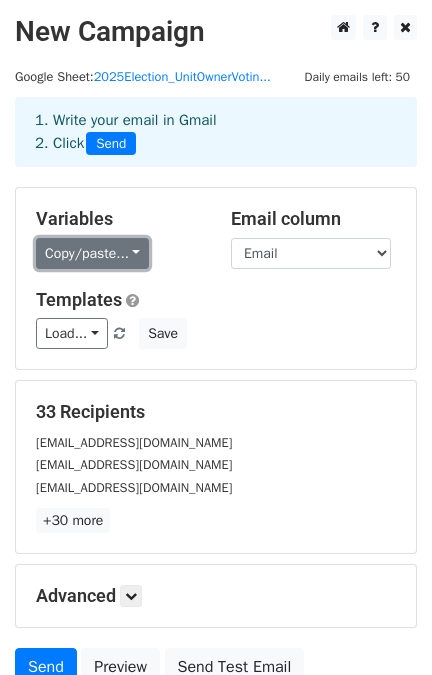 click on "Copy/paste..." at bounding box center [92, 253] 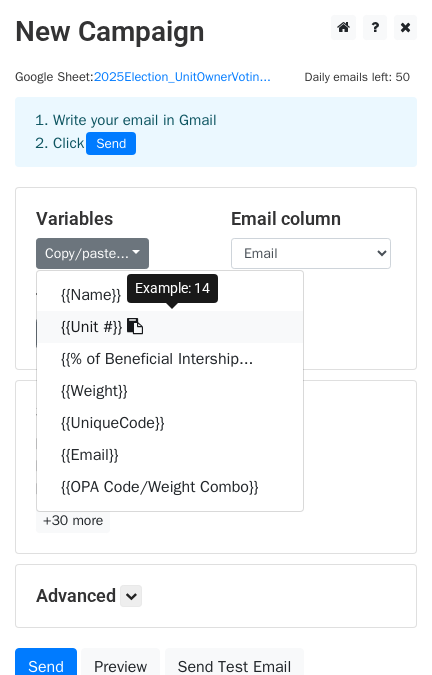 click on "{{Unit #}}" at bounding box center (170, 327) 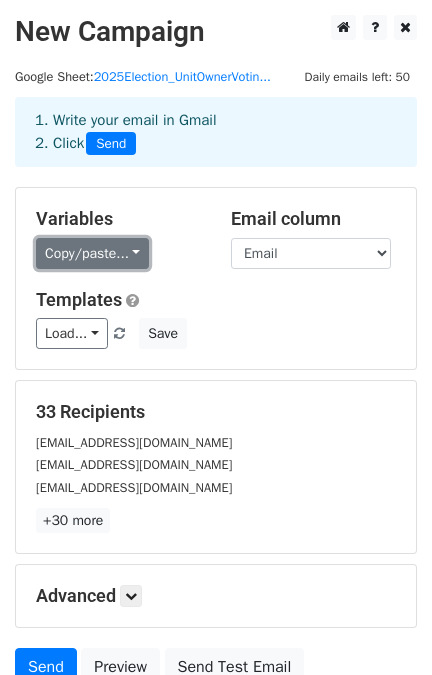 click on "Copy/paste..." at bounding box center [92, 253] 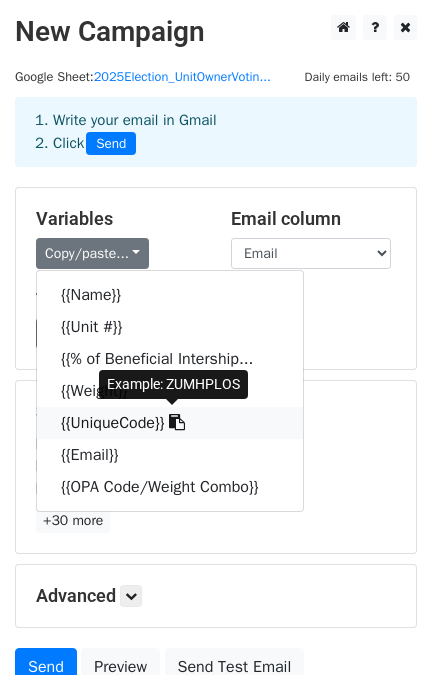 click on "{{UniqueCode}}" at bounding box center (170, 423) 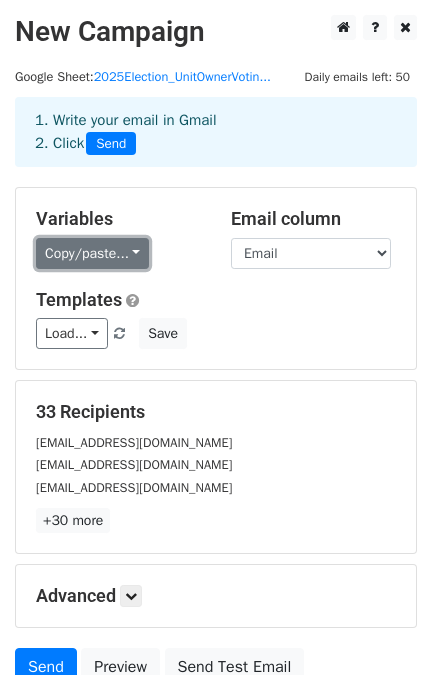 click on "Copy/paste..." at bounding box center (92, 253) 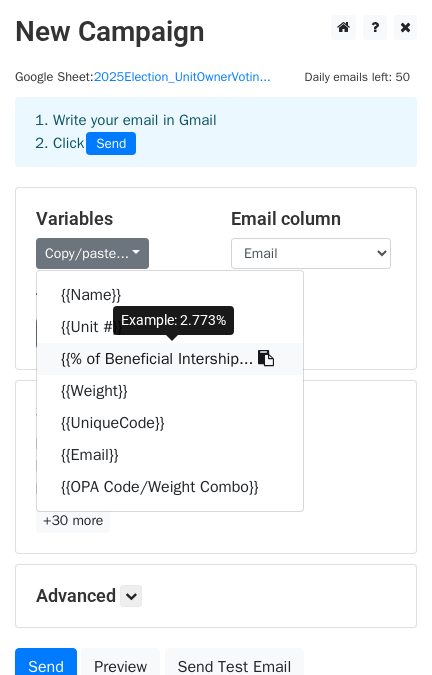 click on "{{% of Beneficial Intership..." at bounding box center [170, 359] 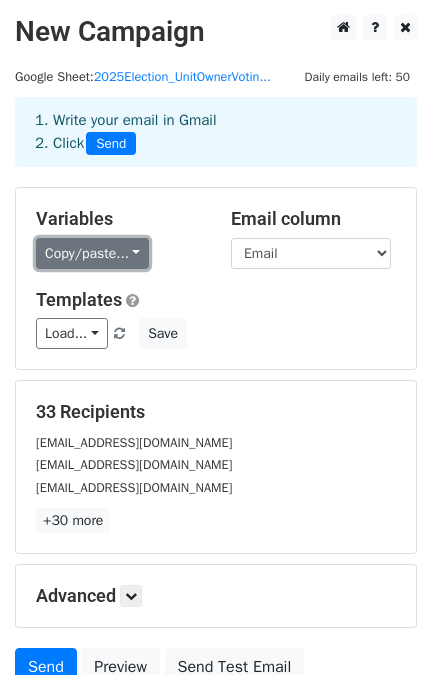 click on "Copy/paste..." at bounding box center [92, 253] 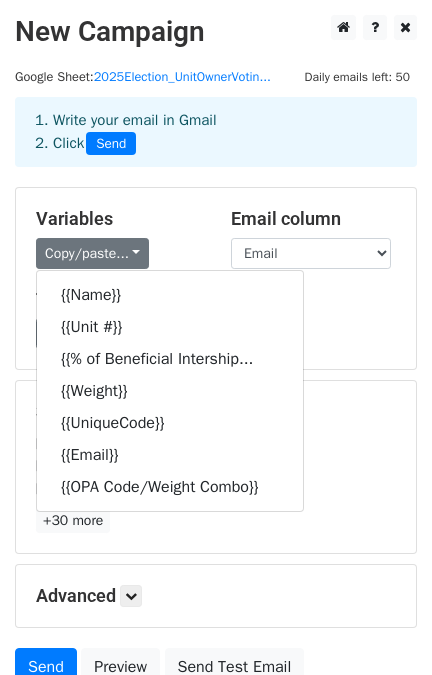 click on "Variables
Copy/paste...
{{Name}}
{{Unit #}}
{{% of Beneficial Intership...
{{Weight}}
{{UniqueCode}}
{{Email}}
{{OPA Code/Weight Combo}}
Email column
Name
Unit #
% of Beneficial Intership (Ownership)
Weight
UniqueCode
Email
OPA Code/Weight Combo
Templates
Load...
No templates saved
Save" at bounding box center [216, 278] 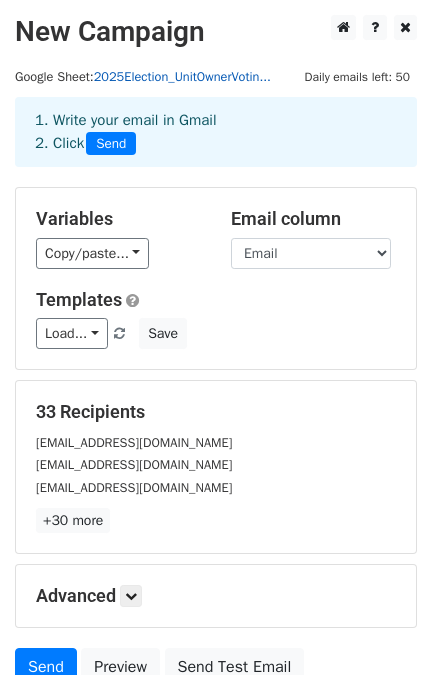 click on "2025Election_UnitOwnerVotin..." at bounding box center [182, 77] 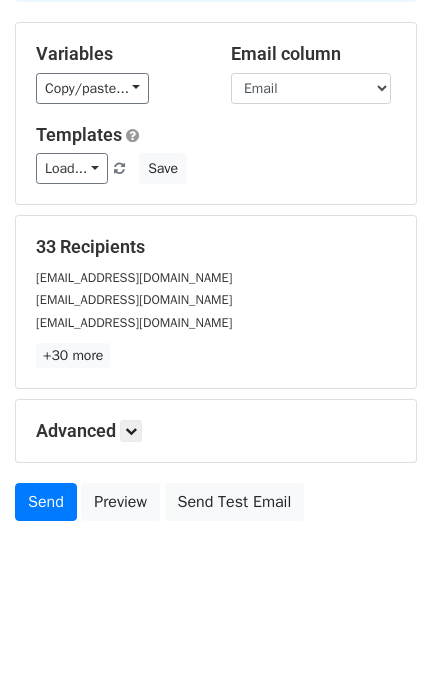 scroll, scrollTop: 179, scrollLeft: 0, axis: vertical 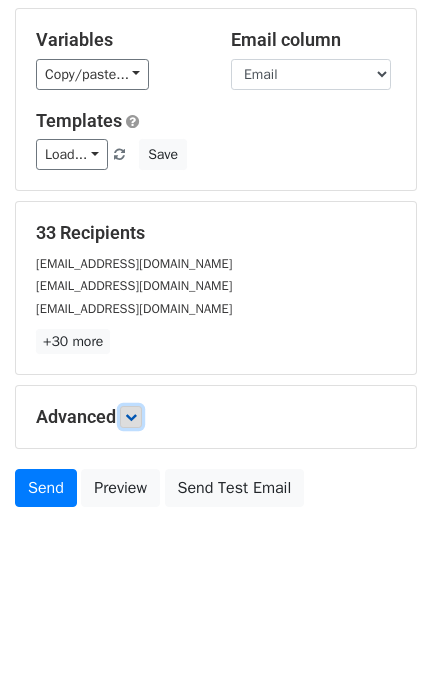 click at bounding box center [131, 417] 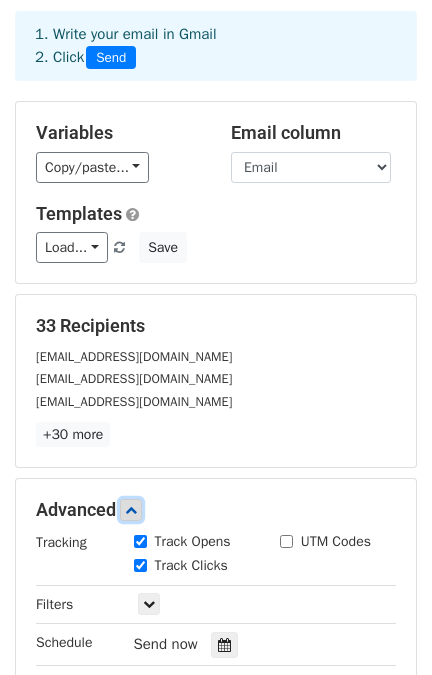 scroll, scrollTop: 0, scrollLeft: 0, axis: both 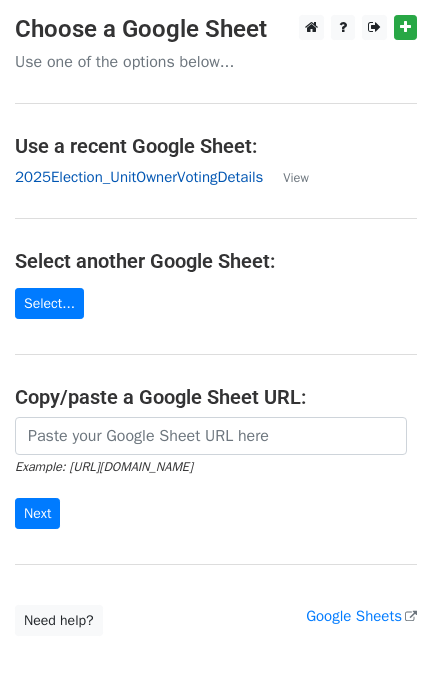 click on "2025Election_UnitOwnerVotingDetails" at bounding box center (139, 177) 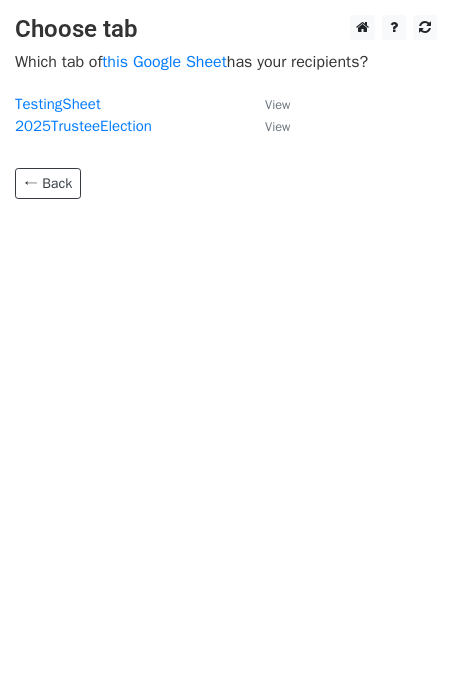 scroll, scrollTop: 0, scrollLeft: 0, axis: both 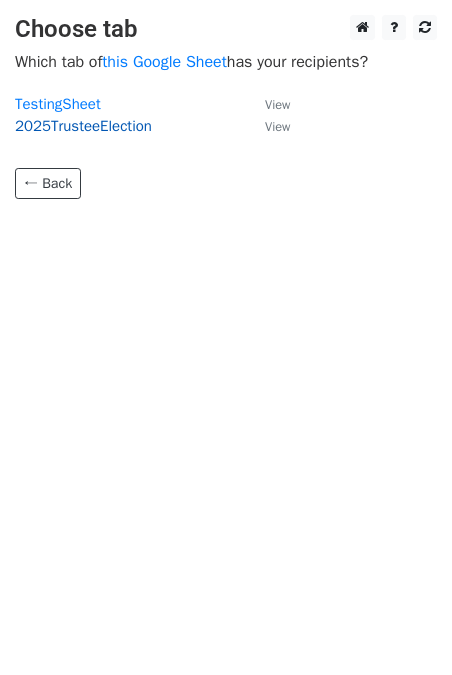 click on "2025TrusteeElection" at bounding box center (83, 126) 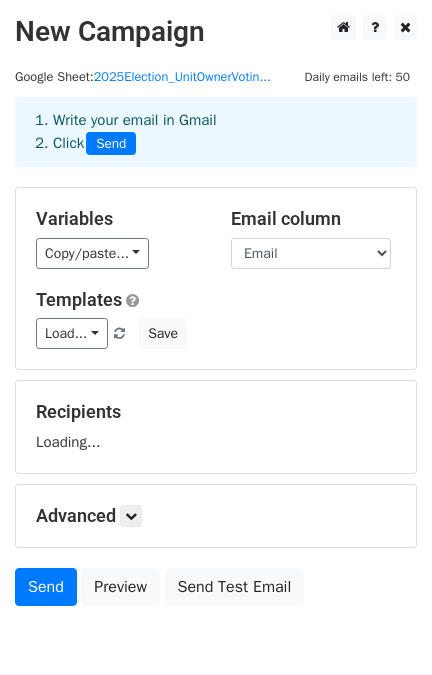 scroll, scrollTop: 0, scrollLeft: 0, axis: both 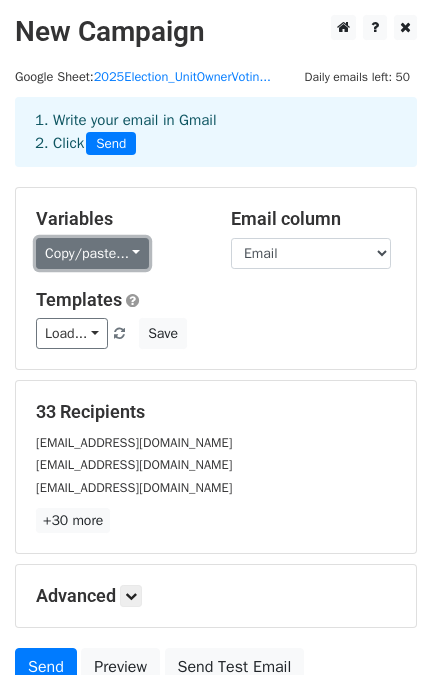click on "Copy/paste..." at bounding box center [92, 253] 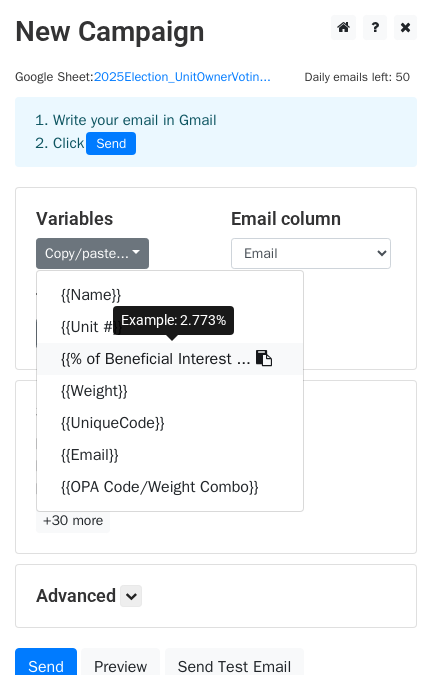 click on "{{% of Beneficial Interest ..." at bounding box center [170, 359] 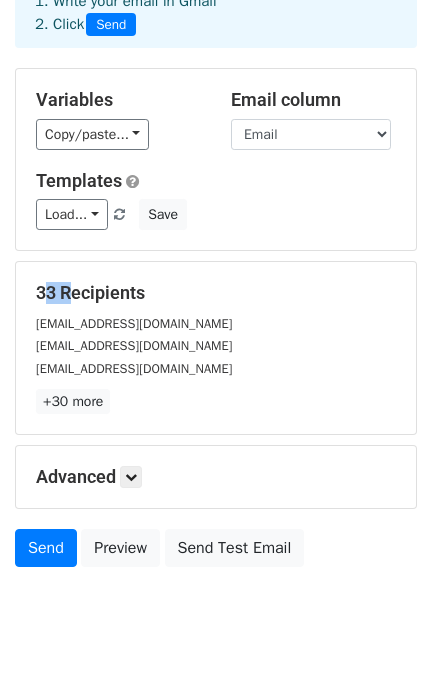 scroll, scrollTop: 124, scrollLeft: 0, axis: vertical 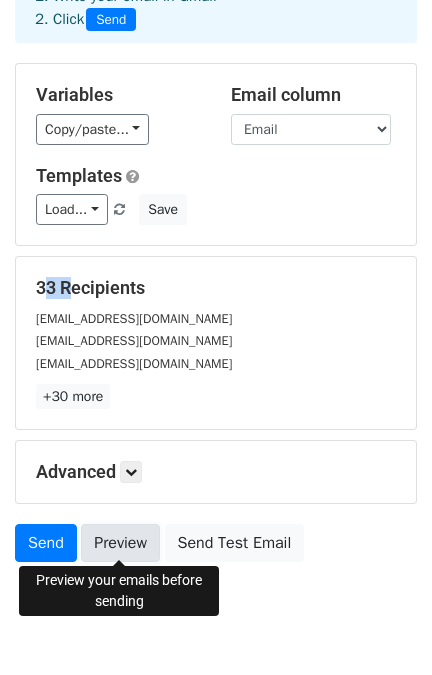 click on "Preview" at bounding box center [120, 543] 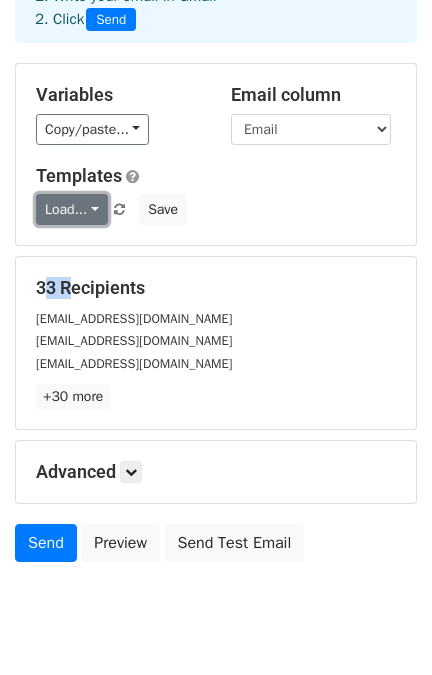 click on "Load..." at bounding box center (72, 209) 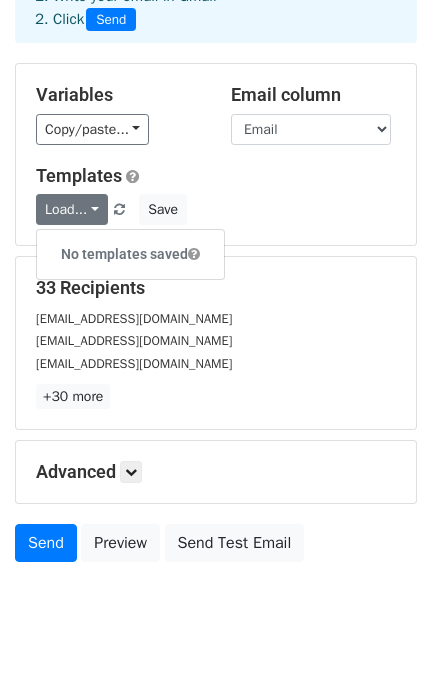 click on "Templates" at bounding box center [216, 176] 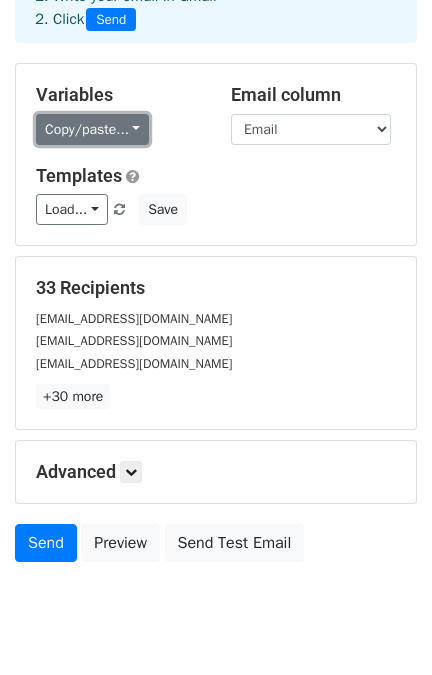 click on "Copy/paste..." at bounding box center [92, 129] 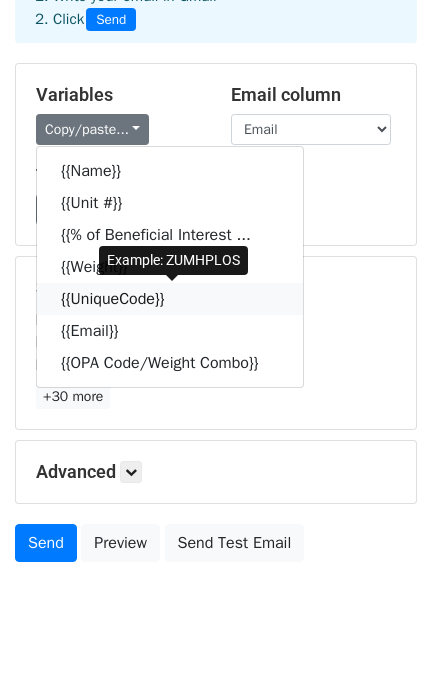 click on "{{UniqueCode}}" at bounding box center (170, 299) 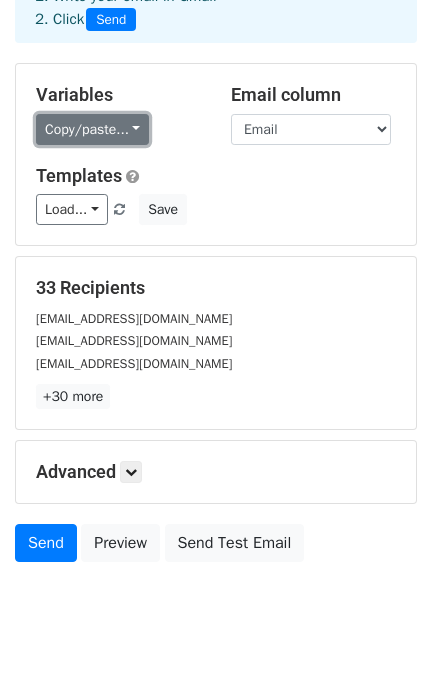 click on "Copy/paste..." at bounding box center (92, 129) 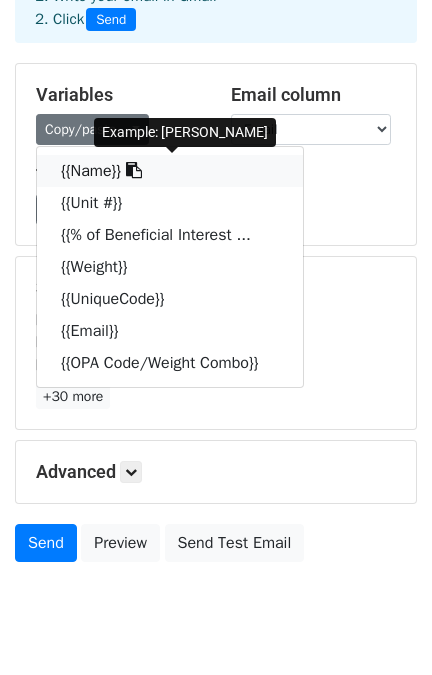 click on "{{Name}}" at bounding box center (170, 171) 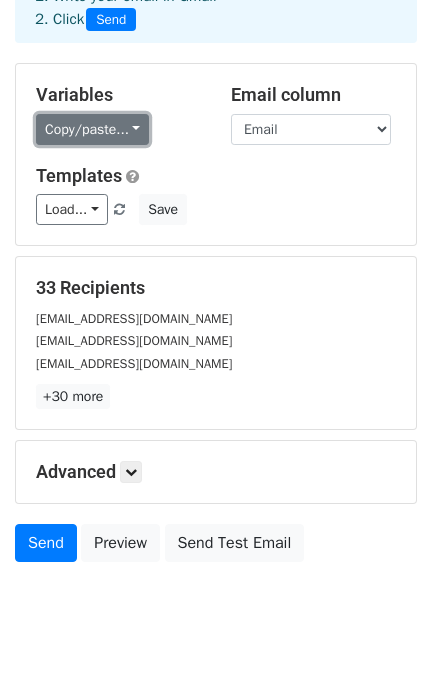 click on "Copy/paste..." at bounding box center (92, 129) 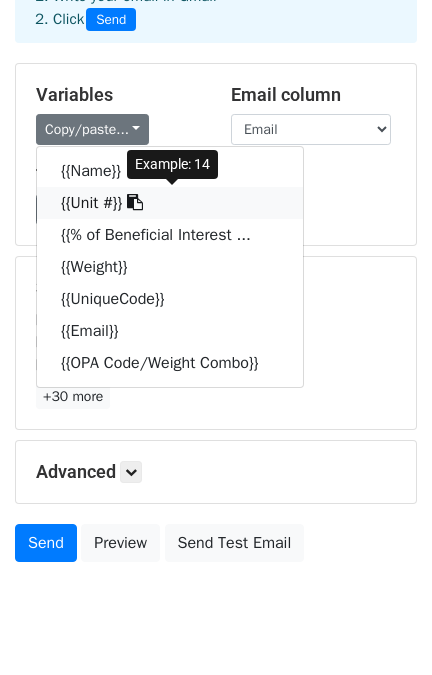 click on "{{Unit #}}" at bounding box center (170, 203) 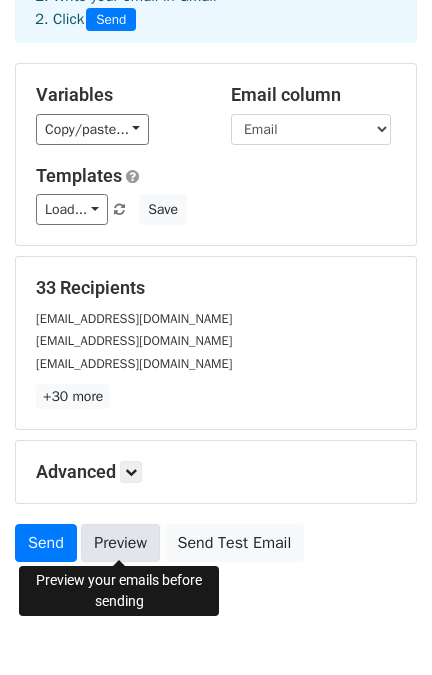 click on "Preview" at bounding box center (120, 543) 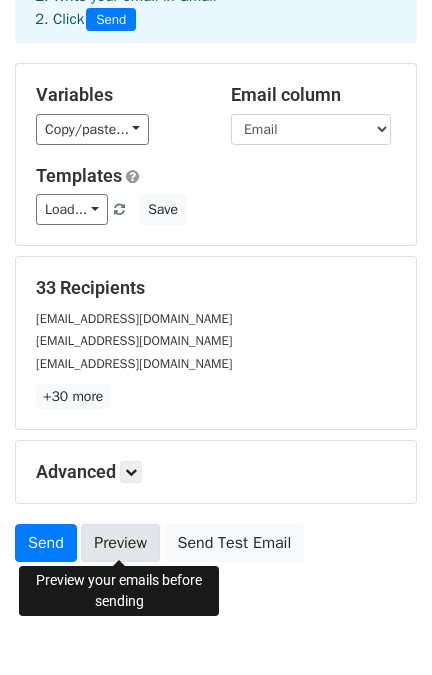 click on "Preview" at bounding box center (120, 543) 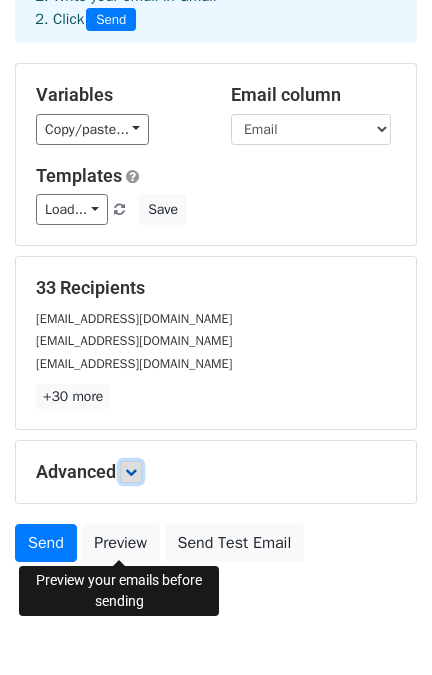 click at bounding box center (131, 472) 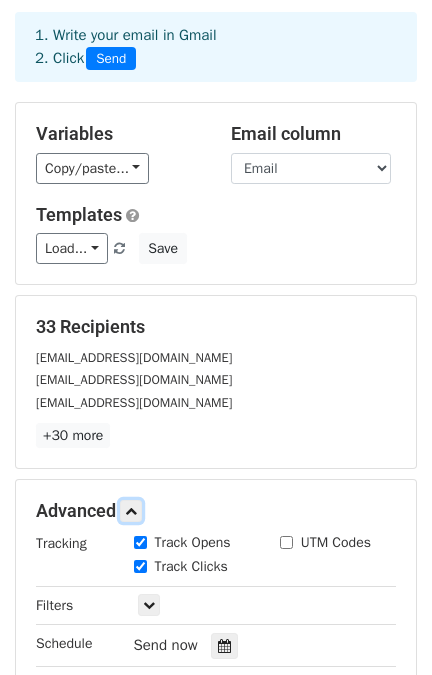 scroll, scrollTop: 124, scrollLeft: 0, axis: vertical 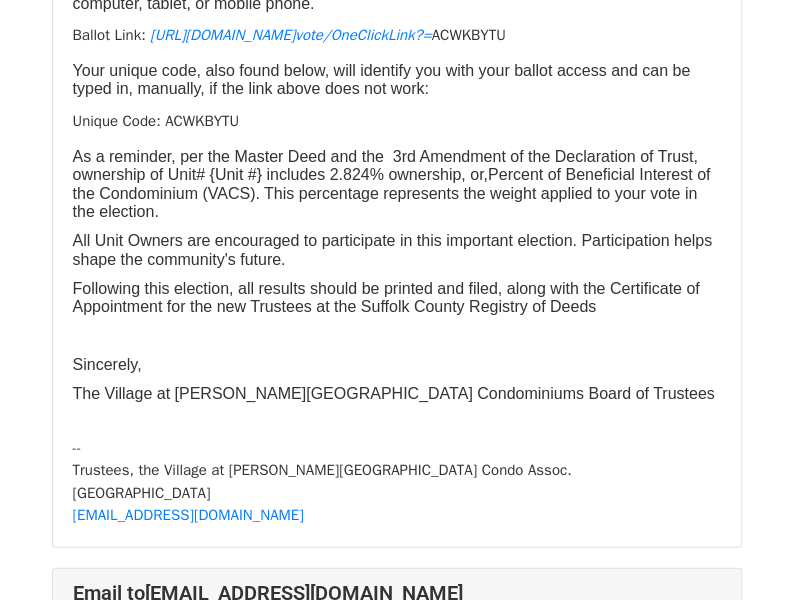 click on "Unique Code: JUCHOXYD" at bounding box center (397, 975) 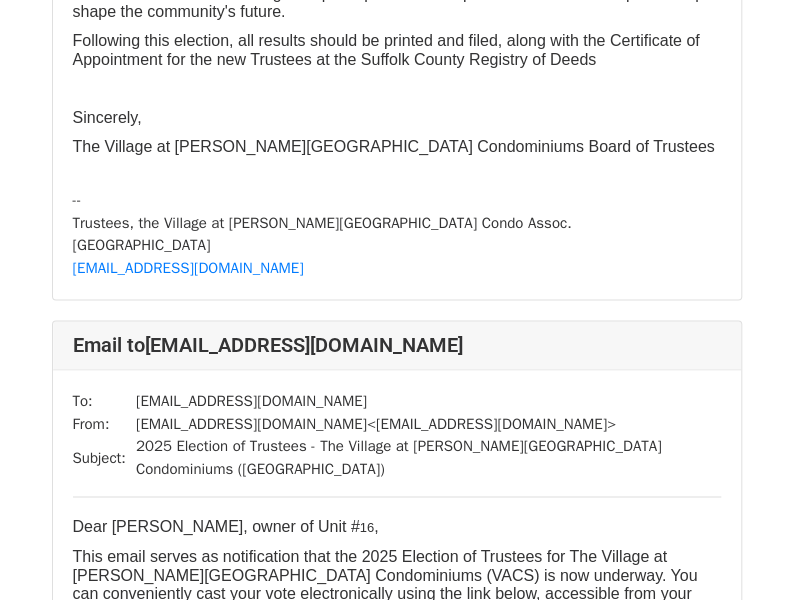 scroll, scrollTop: 400, scrollLeft: 0, axis: vertical 